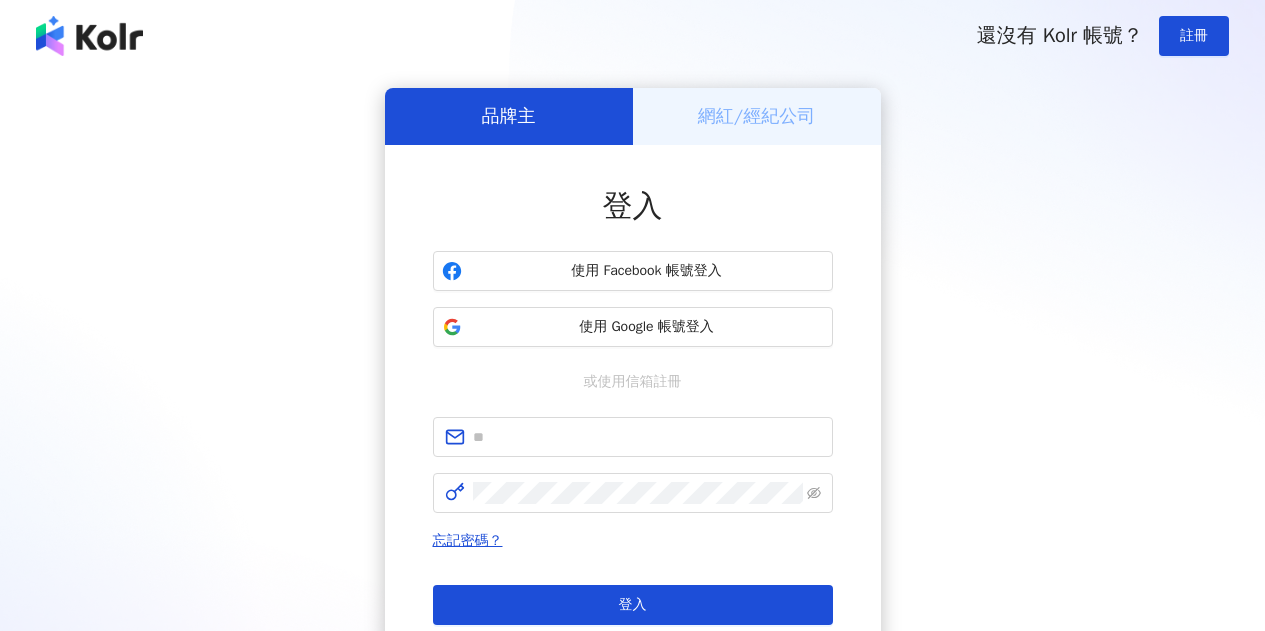 scroll, scrollTop: 0, scrollLeft: 0, axis: both 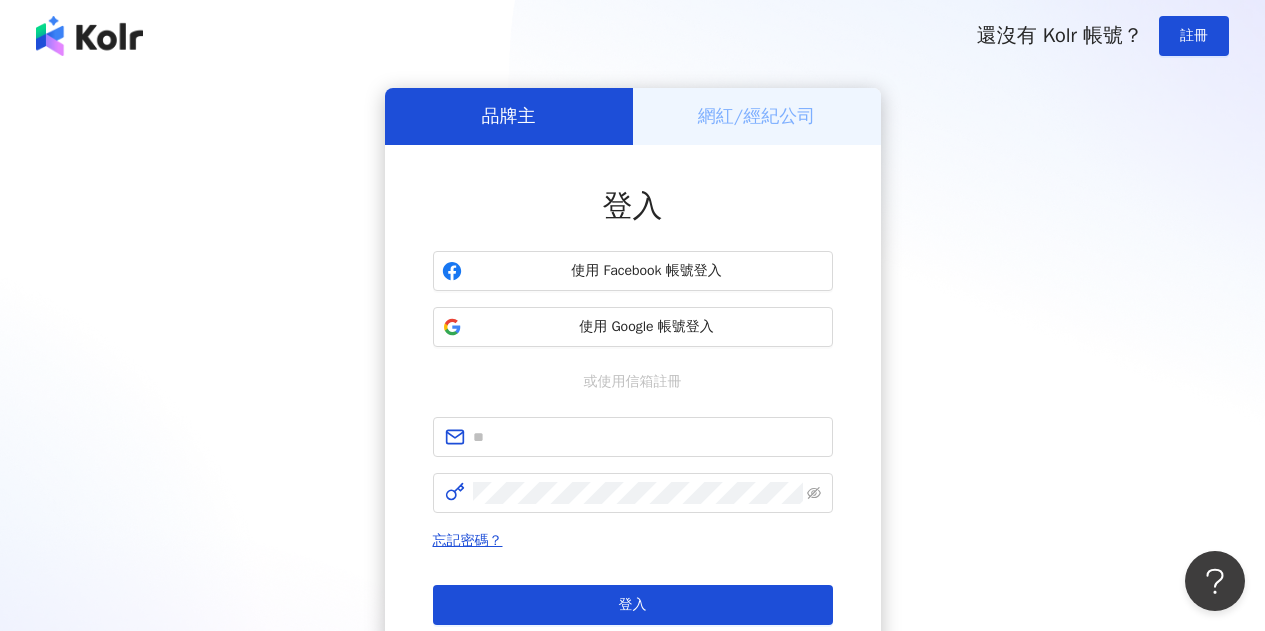 click on "使用 Google 帳號登入" at bounding box center [633, 327] 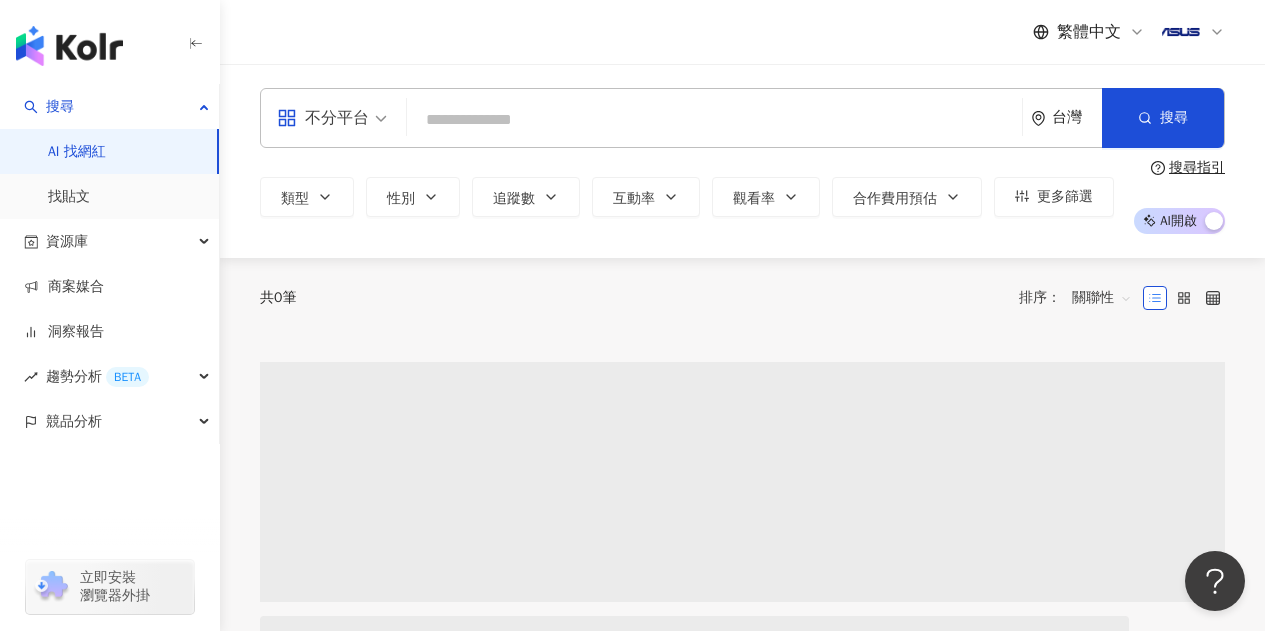 click at bounding box center (714, 120) 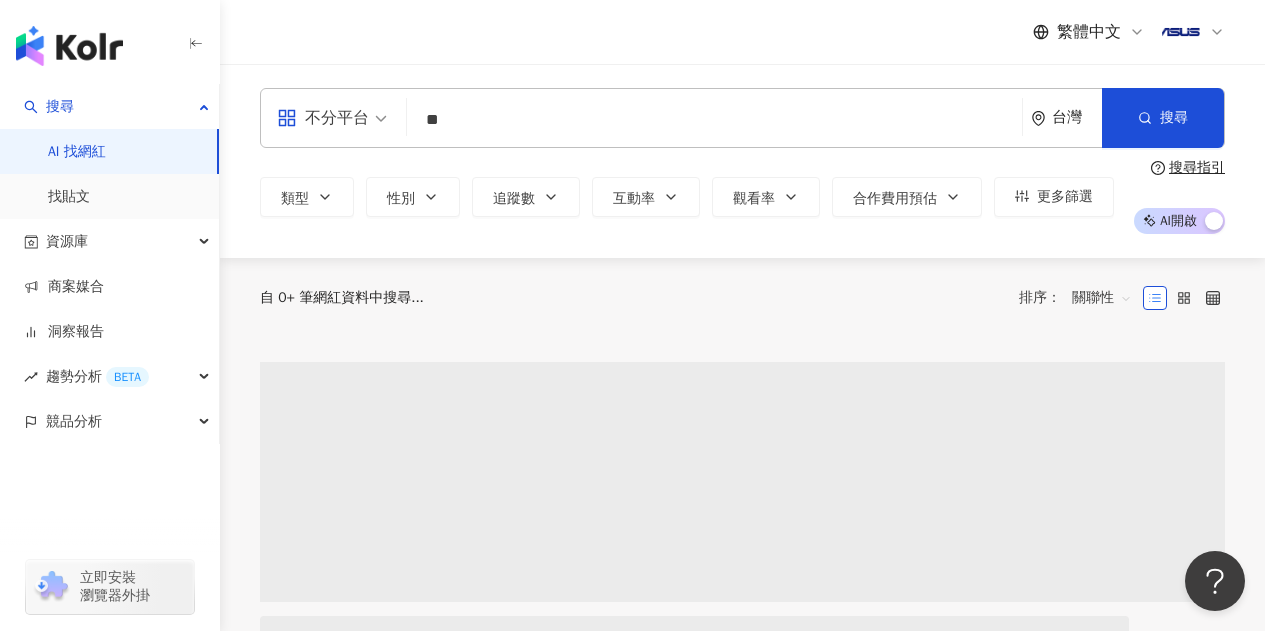 type on "*" 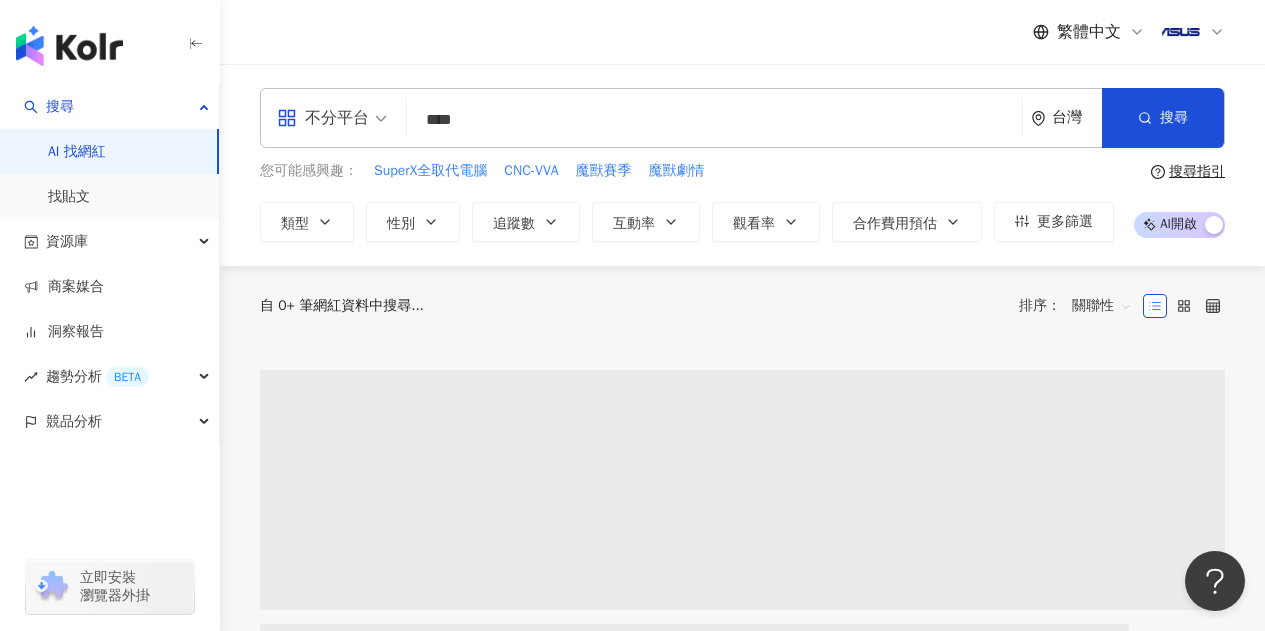 type on "****" 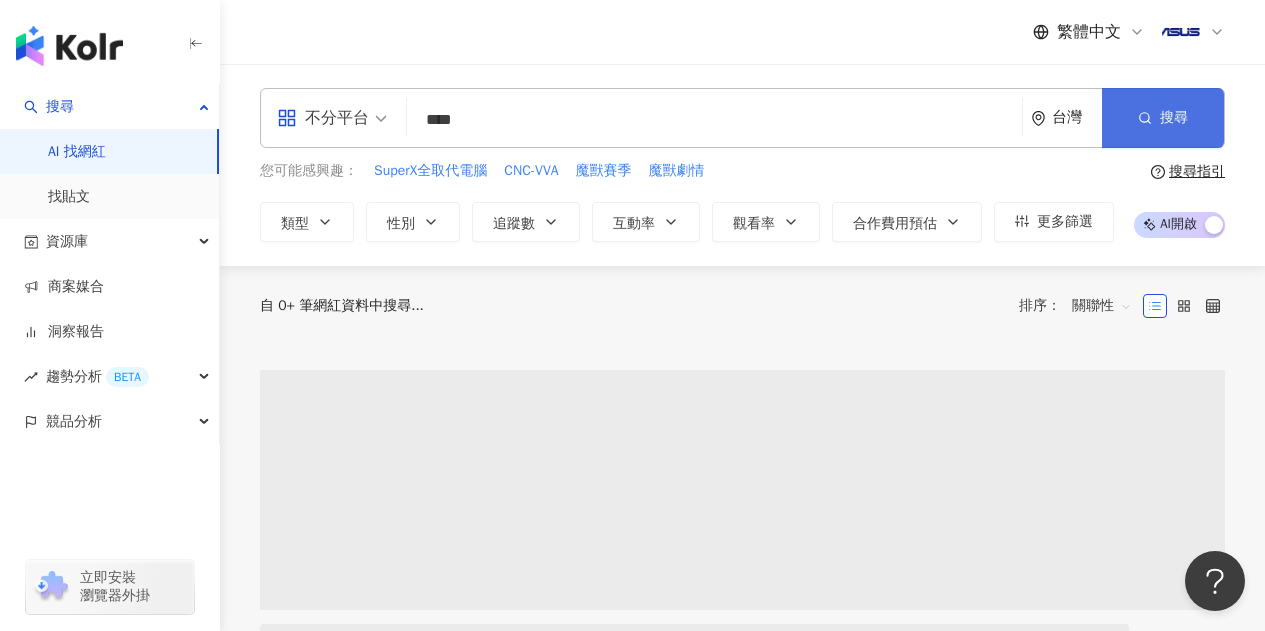 click on "搜尋" at bounding box center [1163, 118] 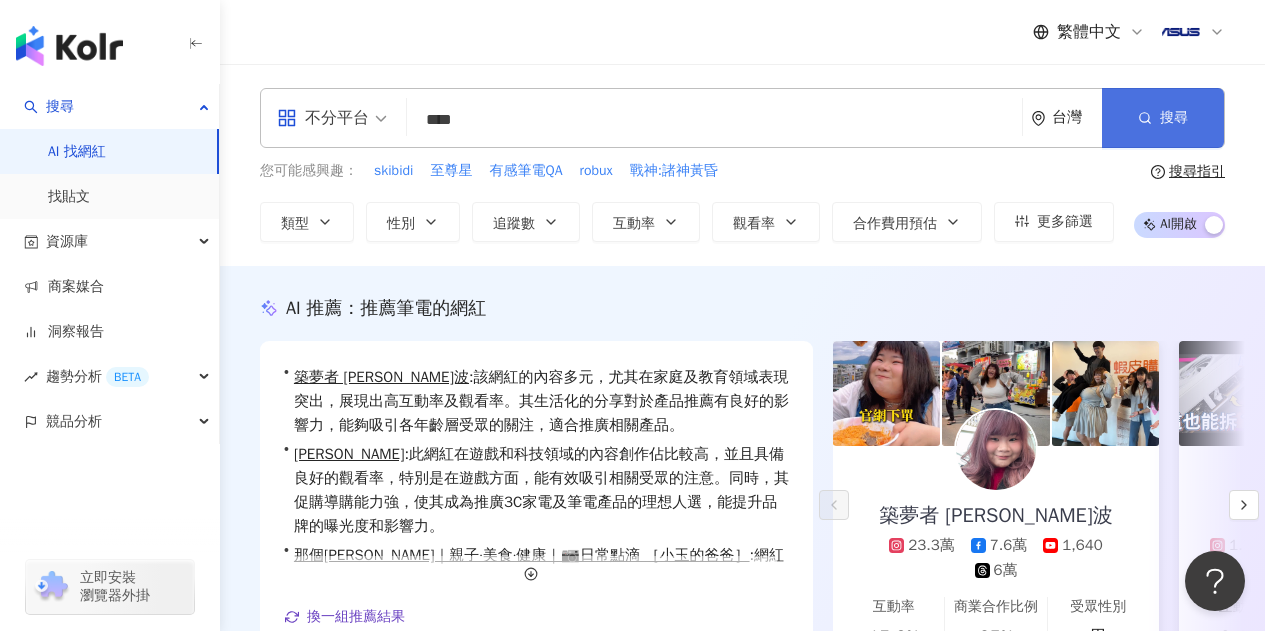scroll, scrollTop: 97, scrollLeft: 0, axis: vertical 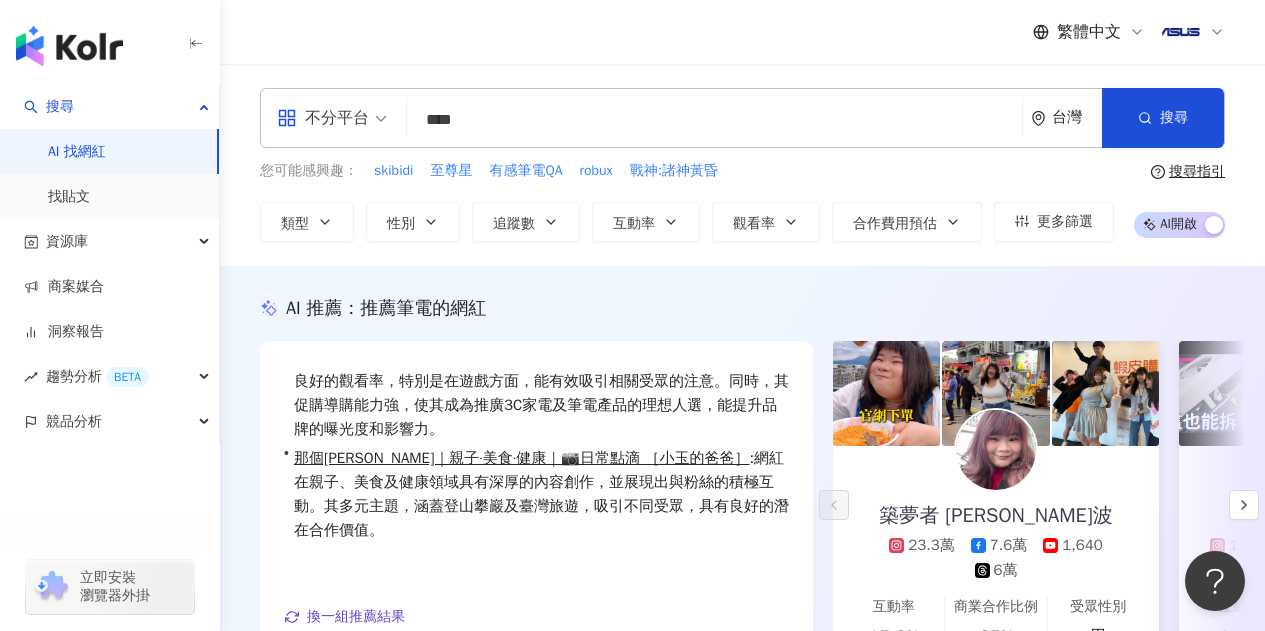 click on "****" at bounding box center [714, 120] 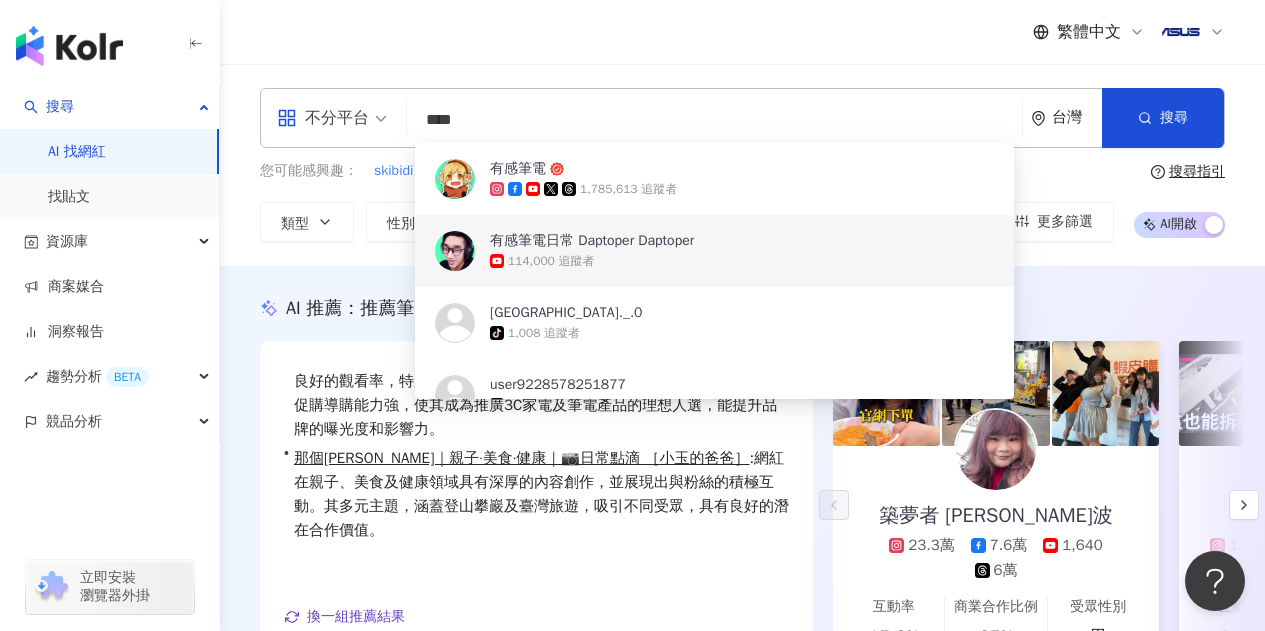click on "有感筆電日常 Daptoper Daptoper" at bounding box center [592, 241] 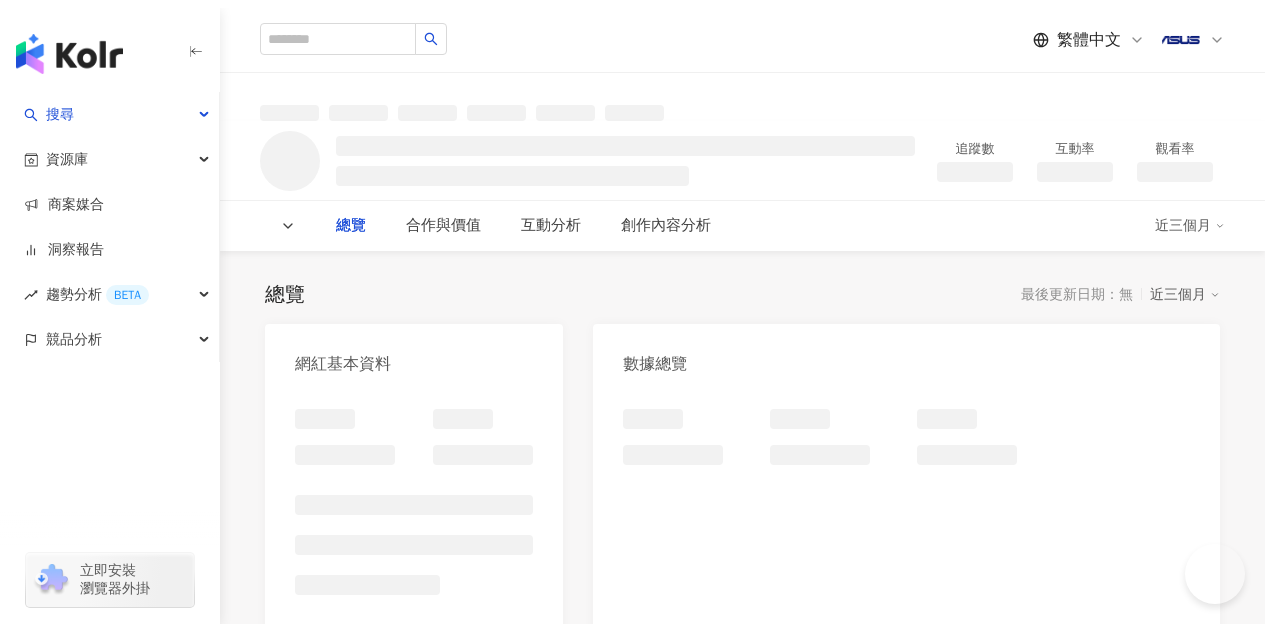 scroll, scrollTop: 0, scrollLeft: 0, axis: both 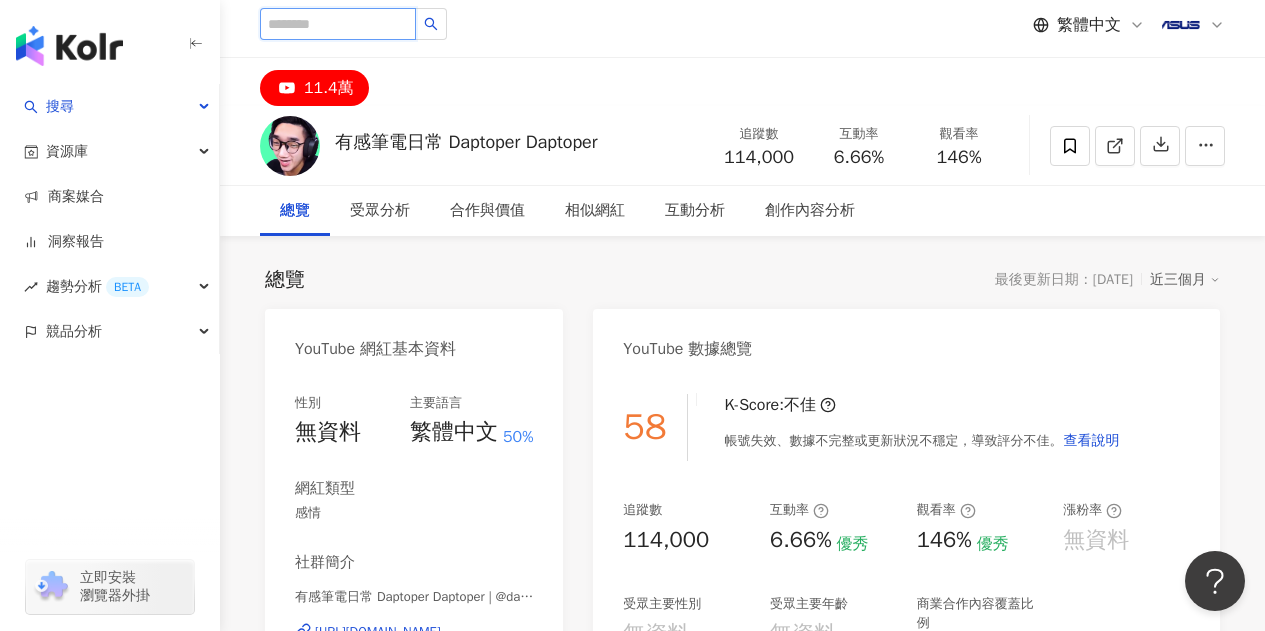 click at bounding box center (338, 24) 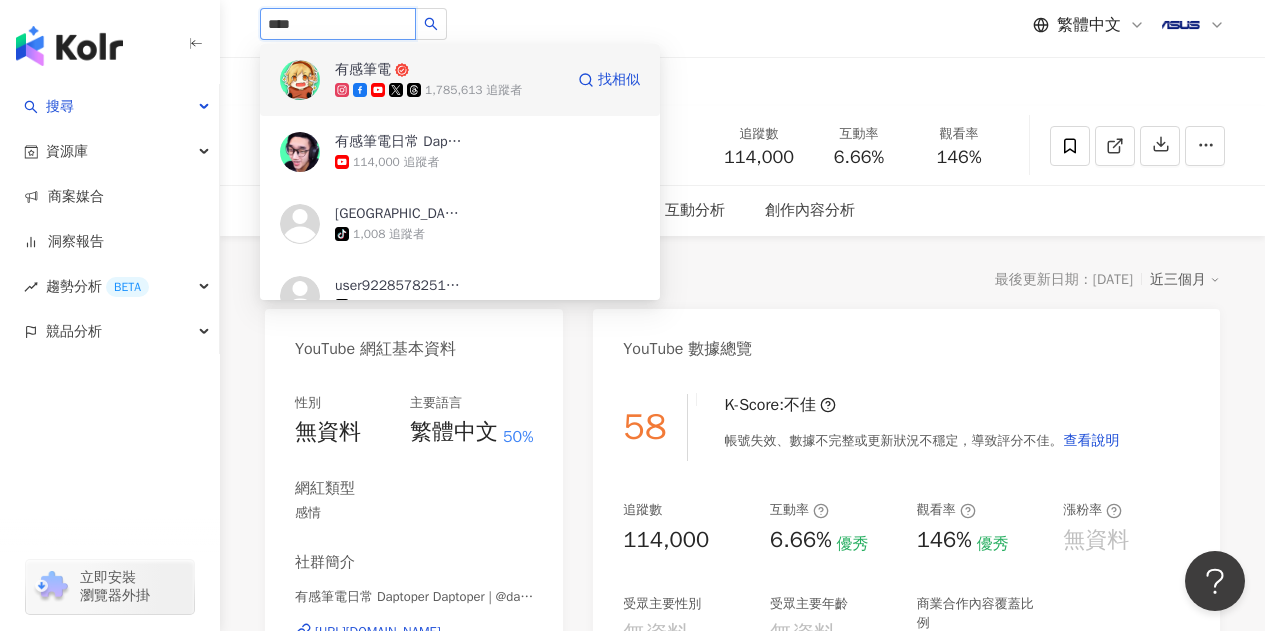 click on "1,785,613   追蹤者" at bounding box center [473, 90] 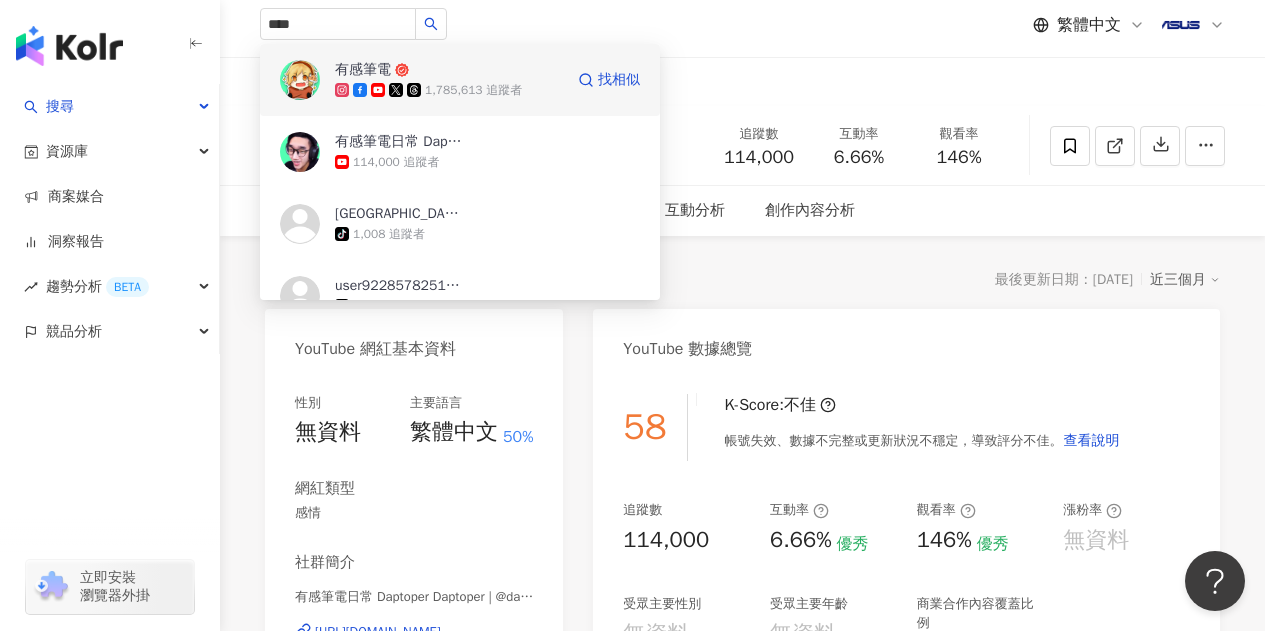 type 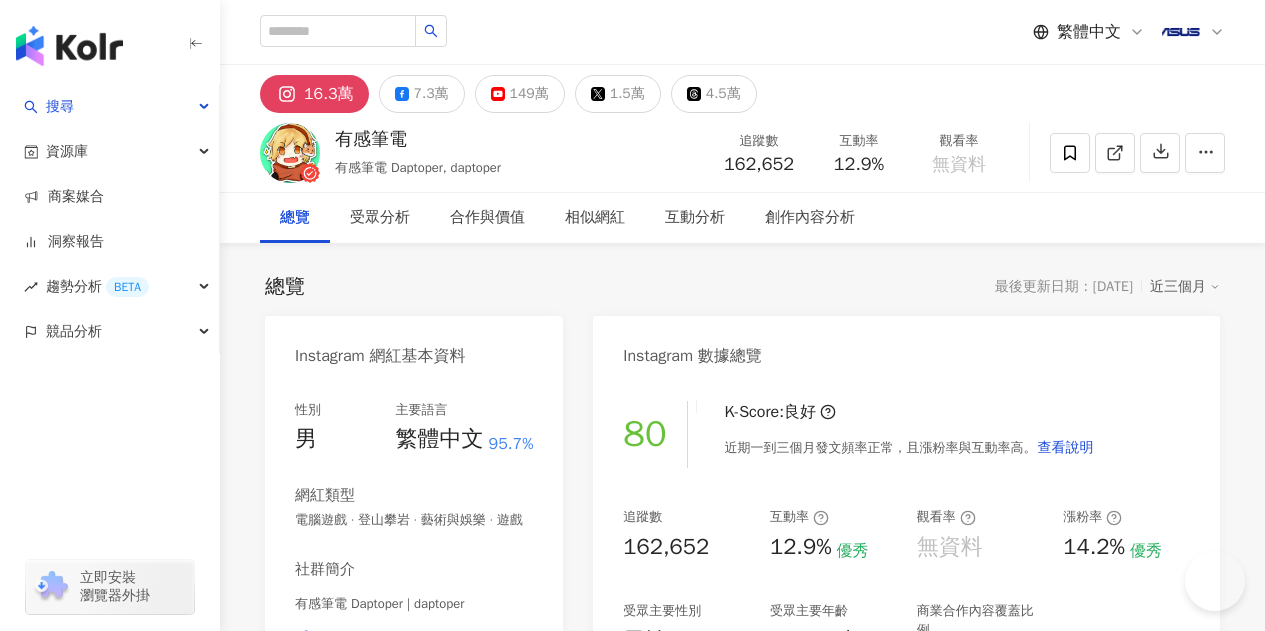 scroll, scrollTop: 0, scrollLeft: 0, axis: both 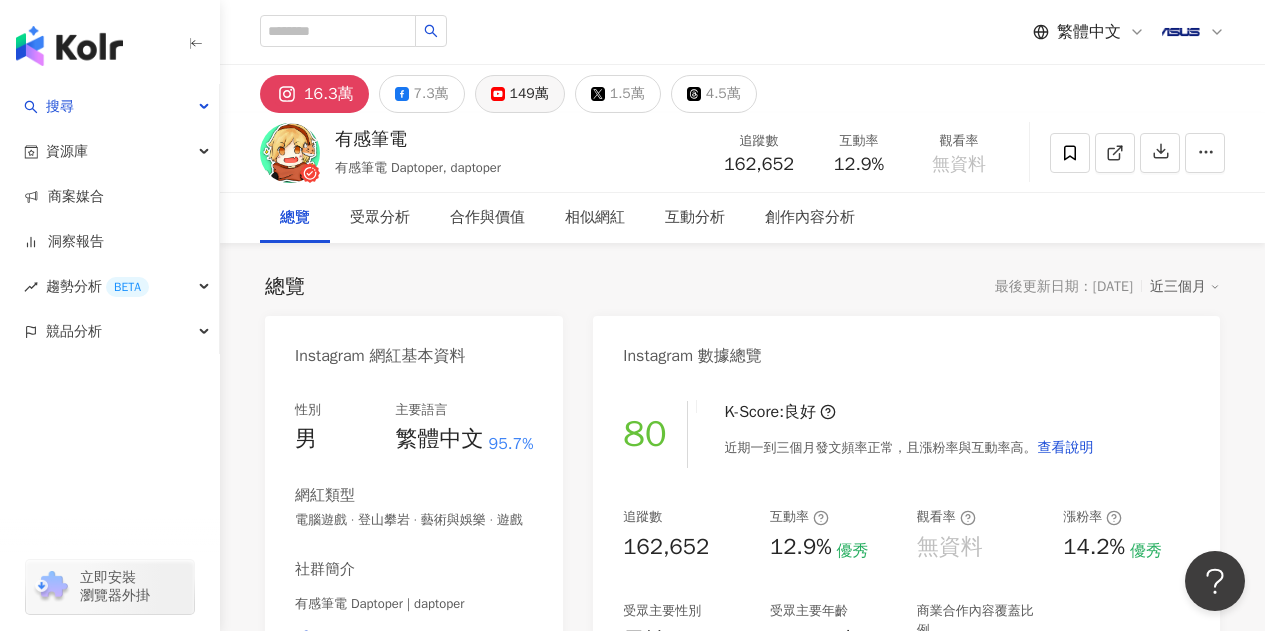 click 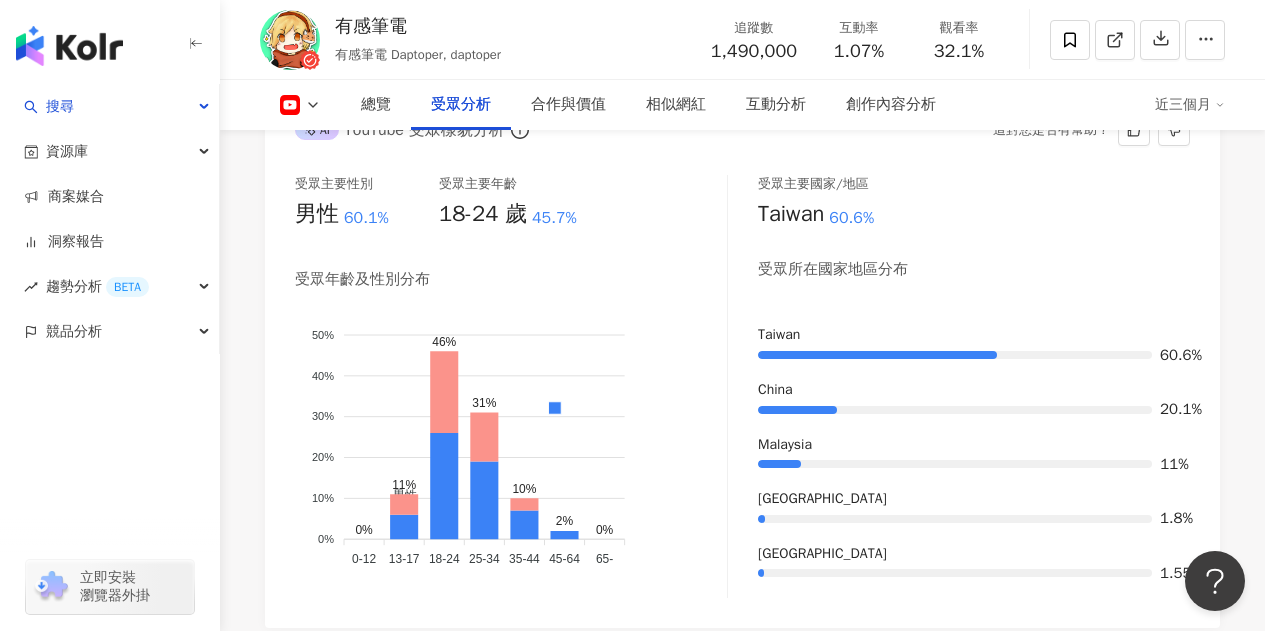 scroll, scrollTop: 1925, scrollLeft: 0, axis: vertical 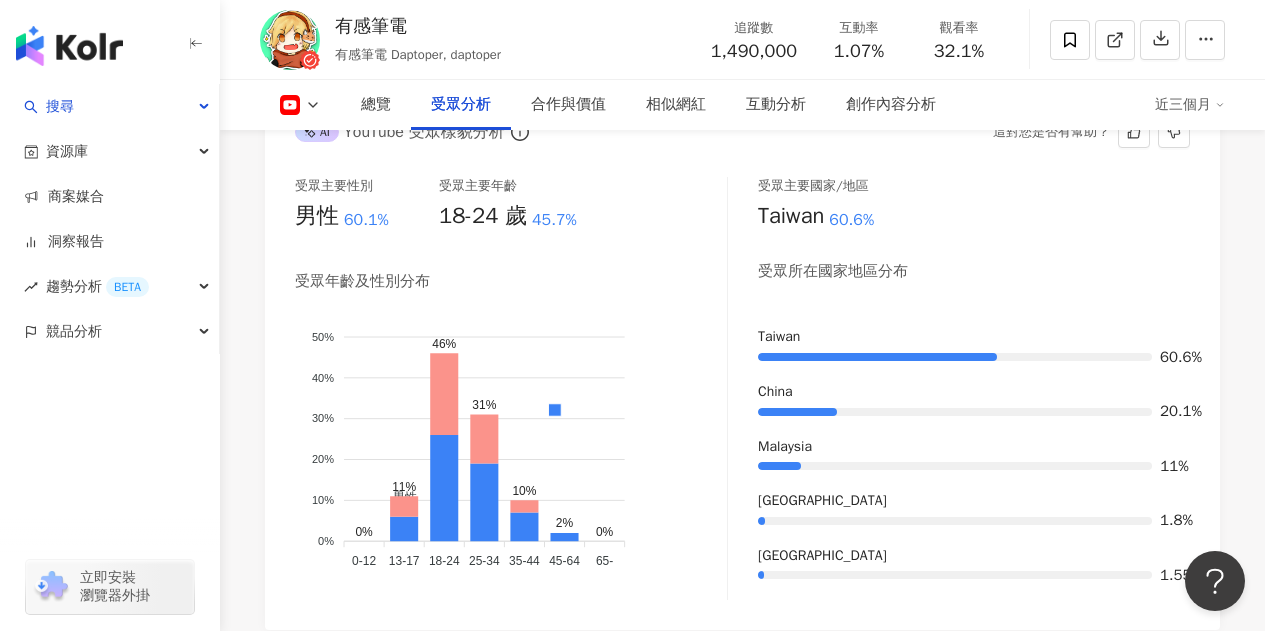 type 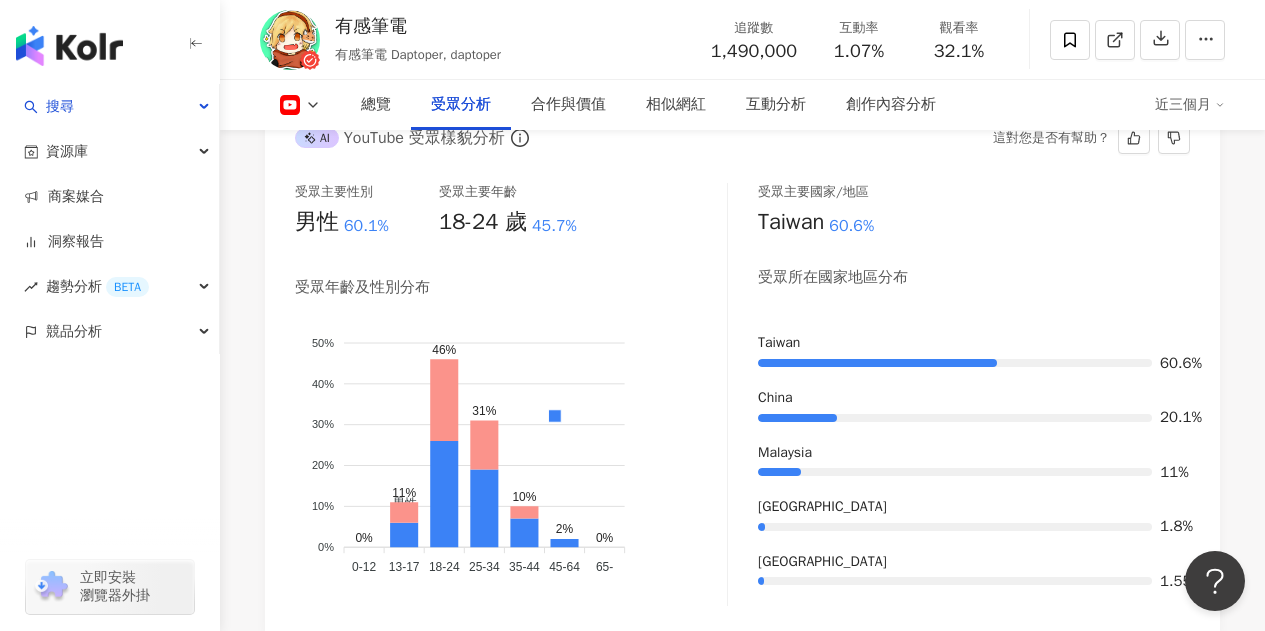 scroll, scrollTop: 1917, scrollLeft: 0, axis: vertical 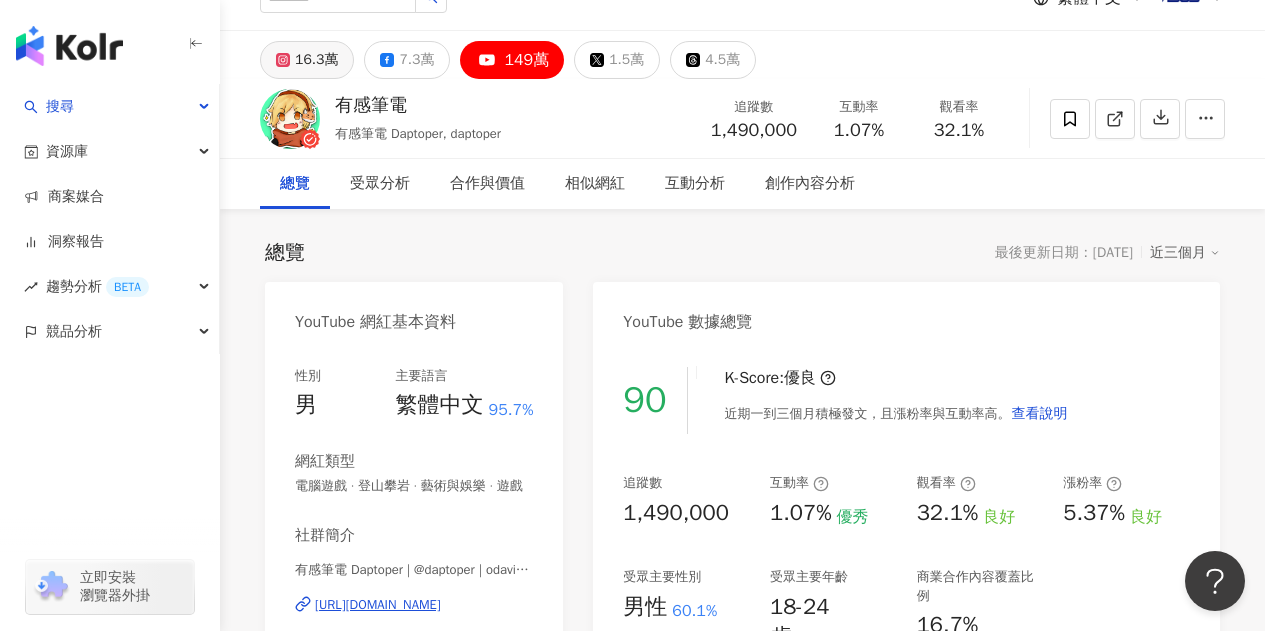 click on "16.3萬" at bounding box center (307, 60) 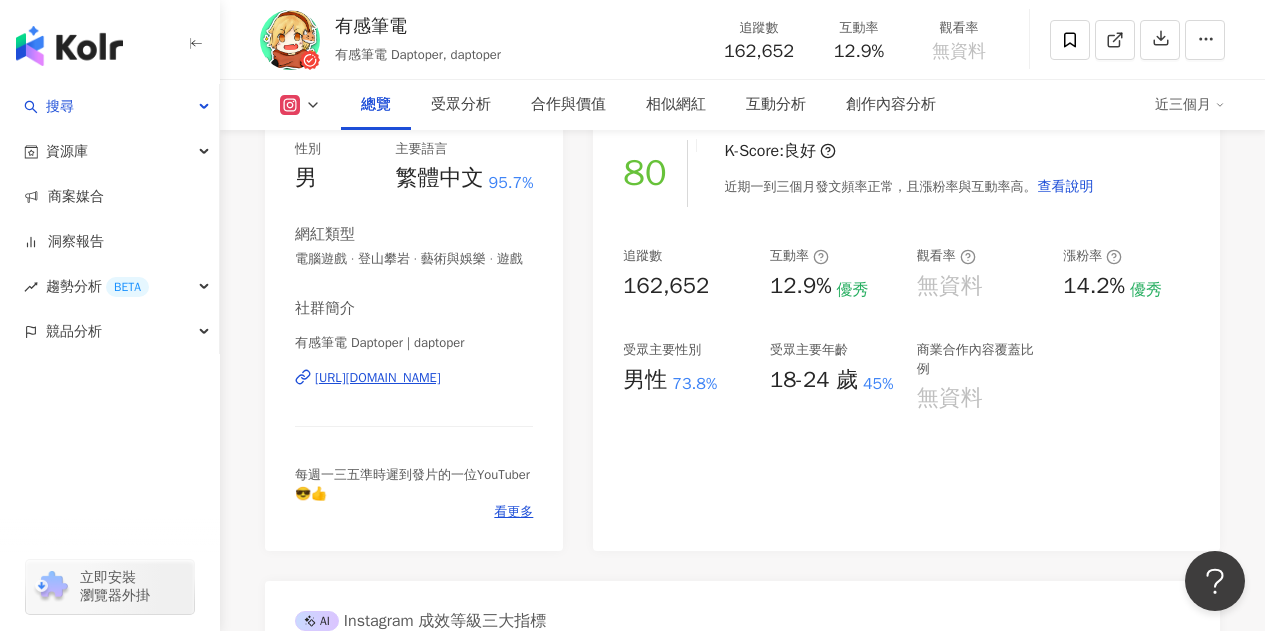 scroll, scrollTop: 260, scrollLeft: 0, axis: vertical 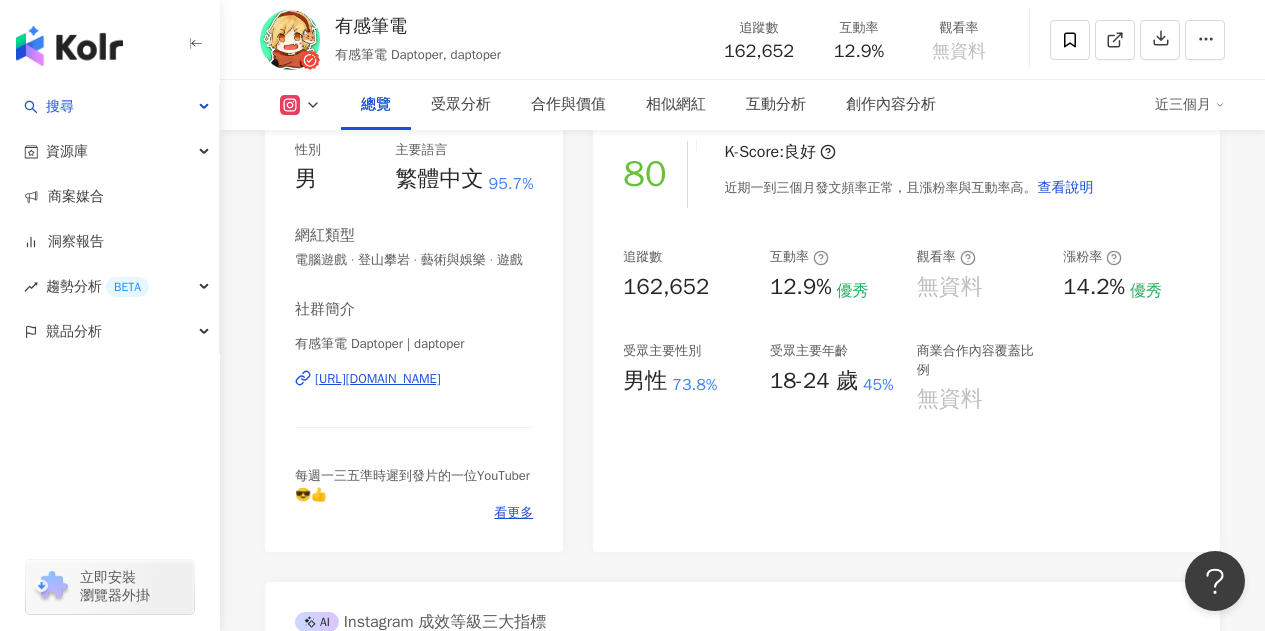 type 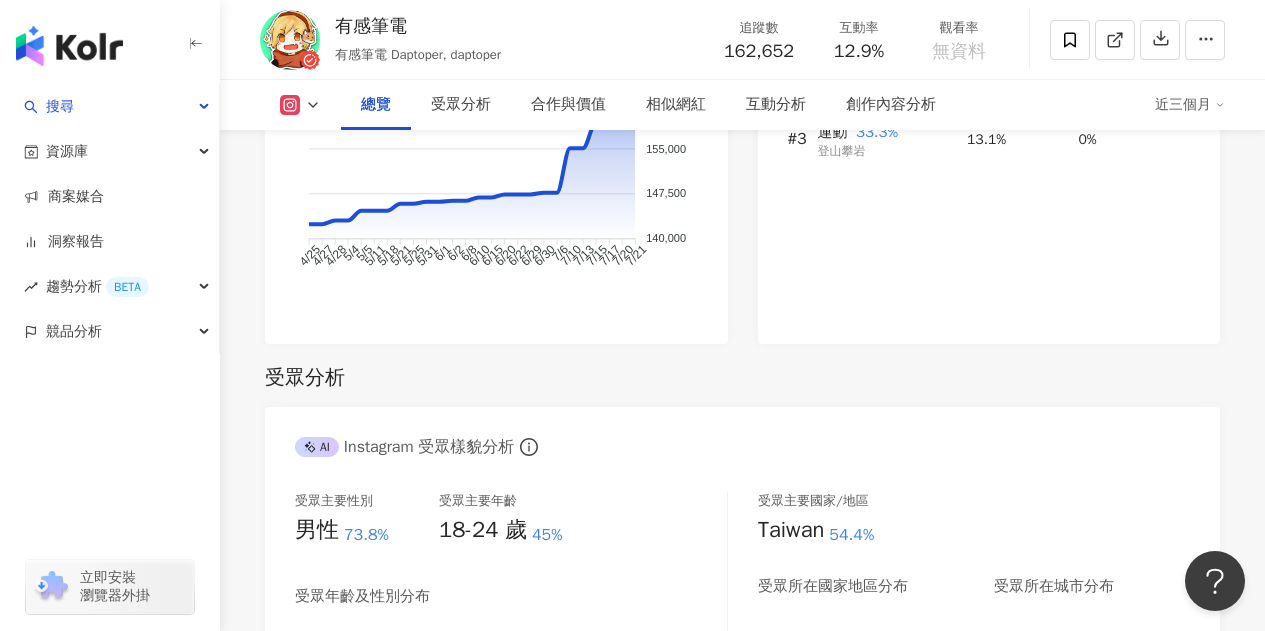 scroll, scrollTop: 1696, scrollLeft: 0, axis: vertical 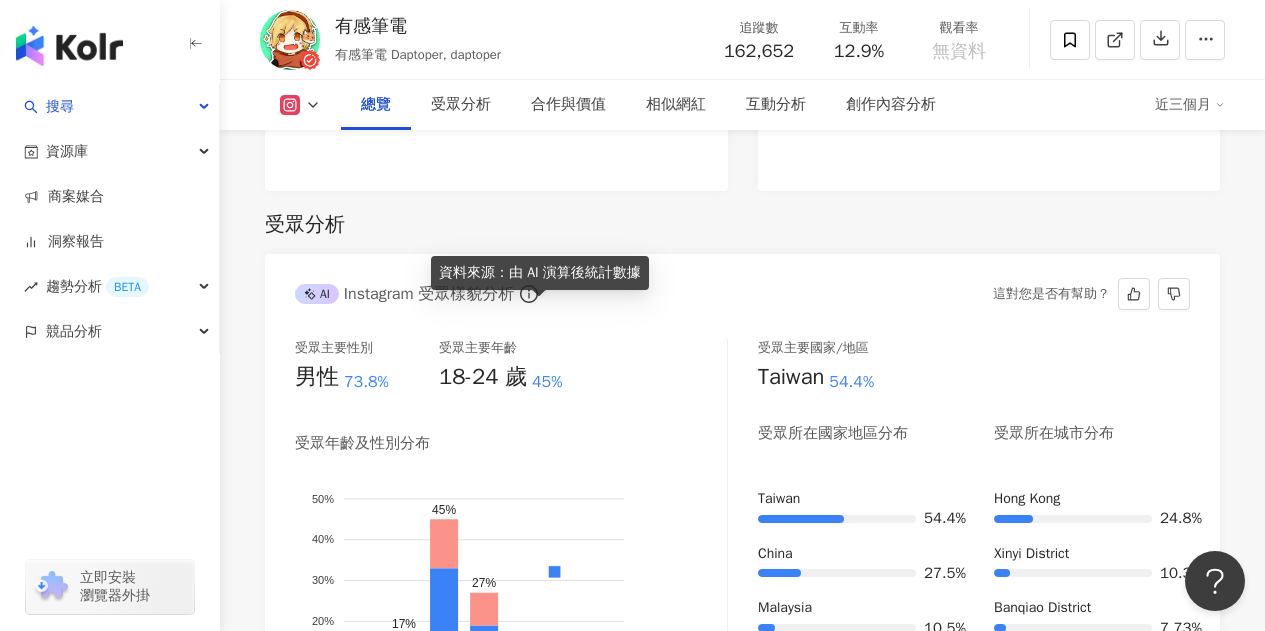click at bounding box center [529, 294] 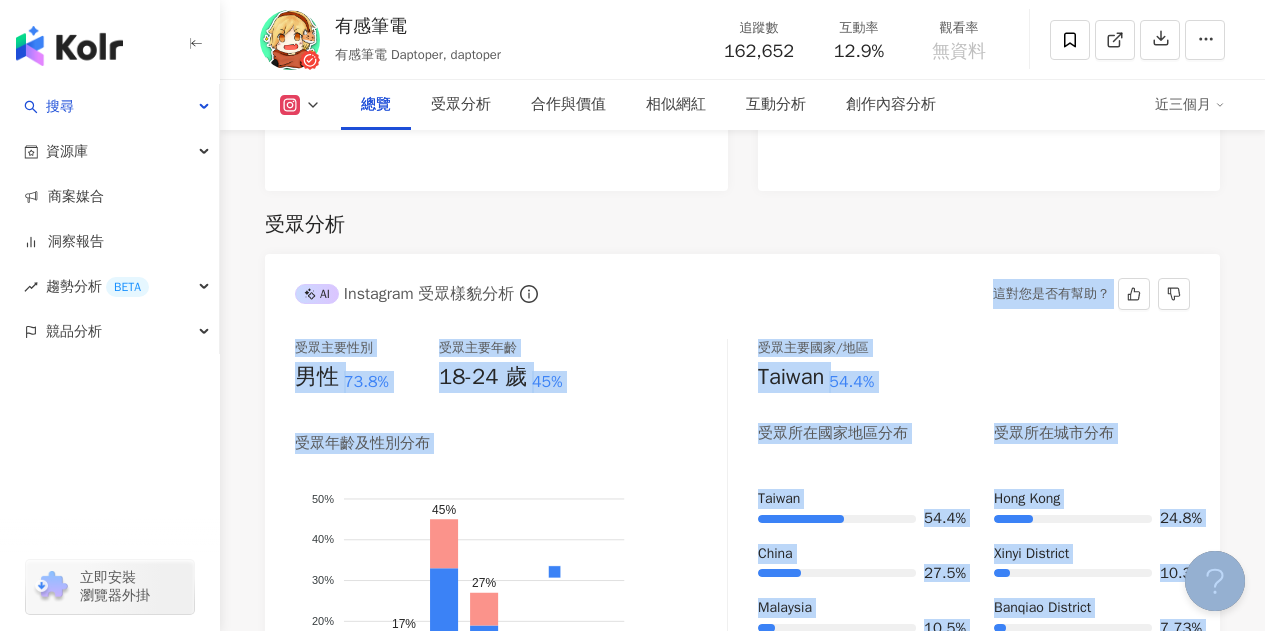 drag, startPoint x: 511, startPoint y: 272, endPoint x: 629, endPoint y: 281, distance: 118.34272 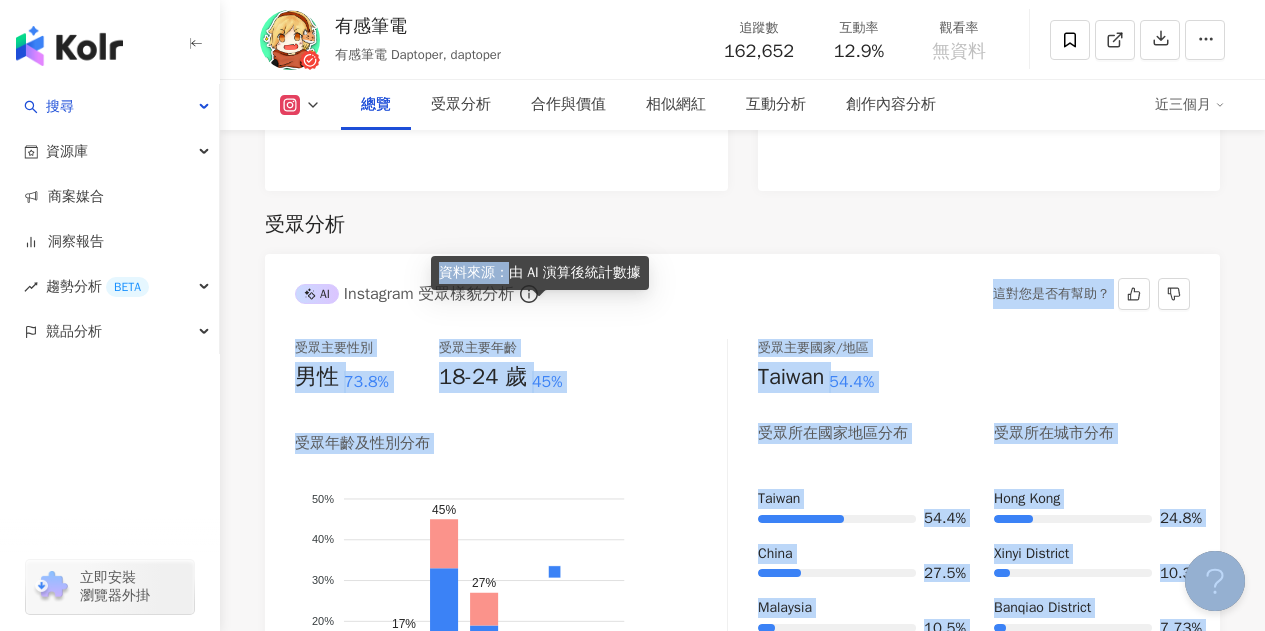 click 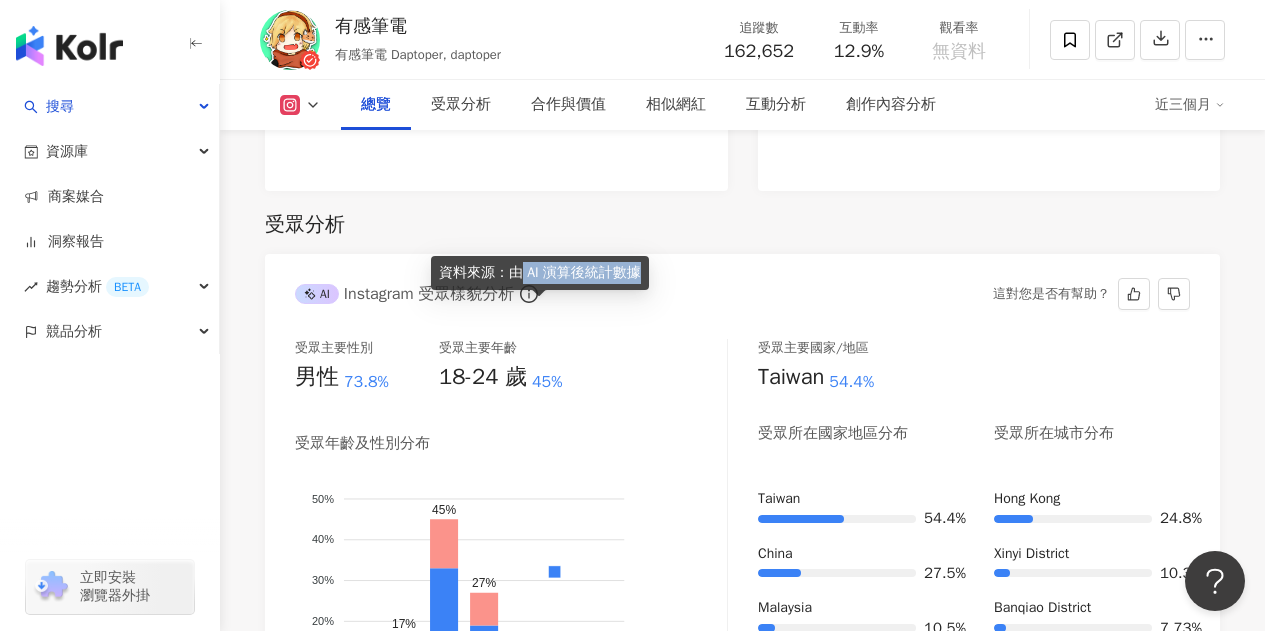 drag, startPoint x: 517, startPoint y: 268, endPoint x: 639, endPoint y: 275, distance: 122.20065 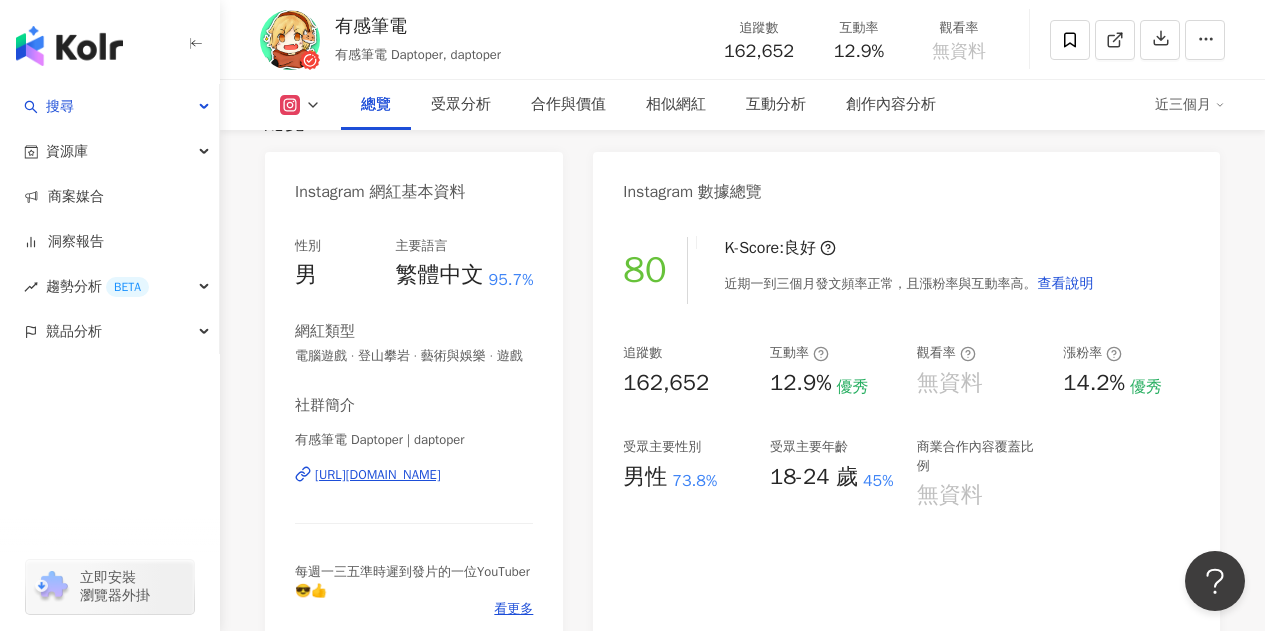 scroll, scrollTop: 0, scrollLeft: 0, axis: both 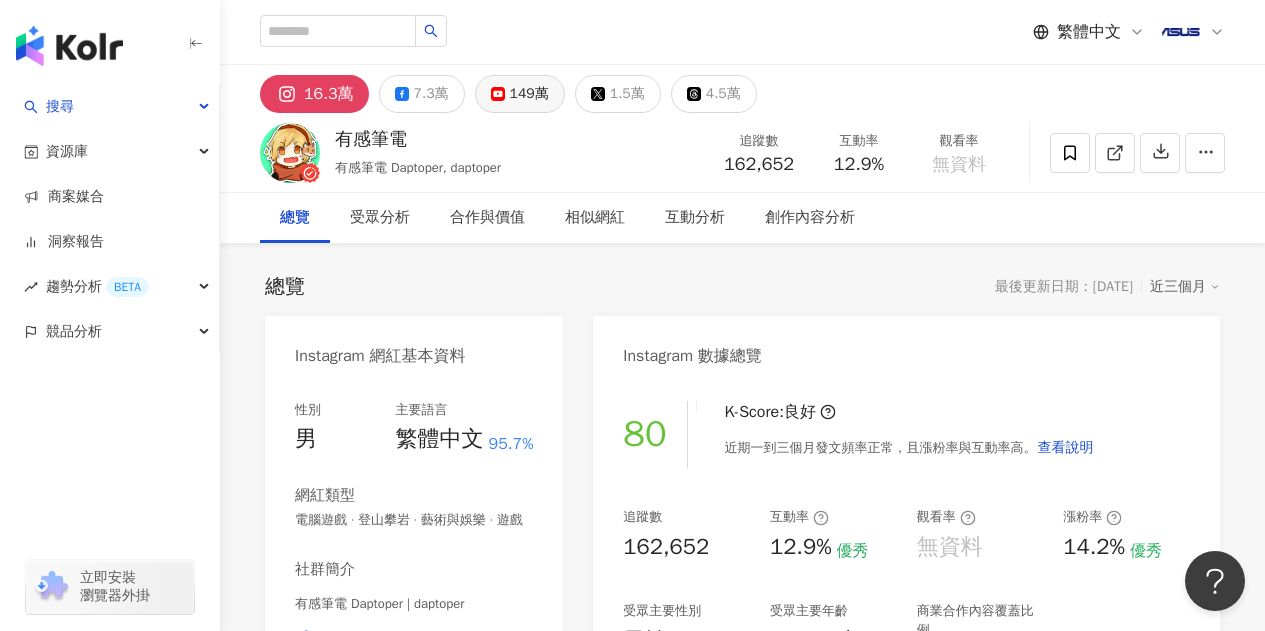 click on "149萬" at bounding box center (529, 94) 